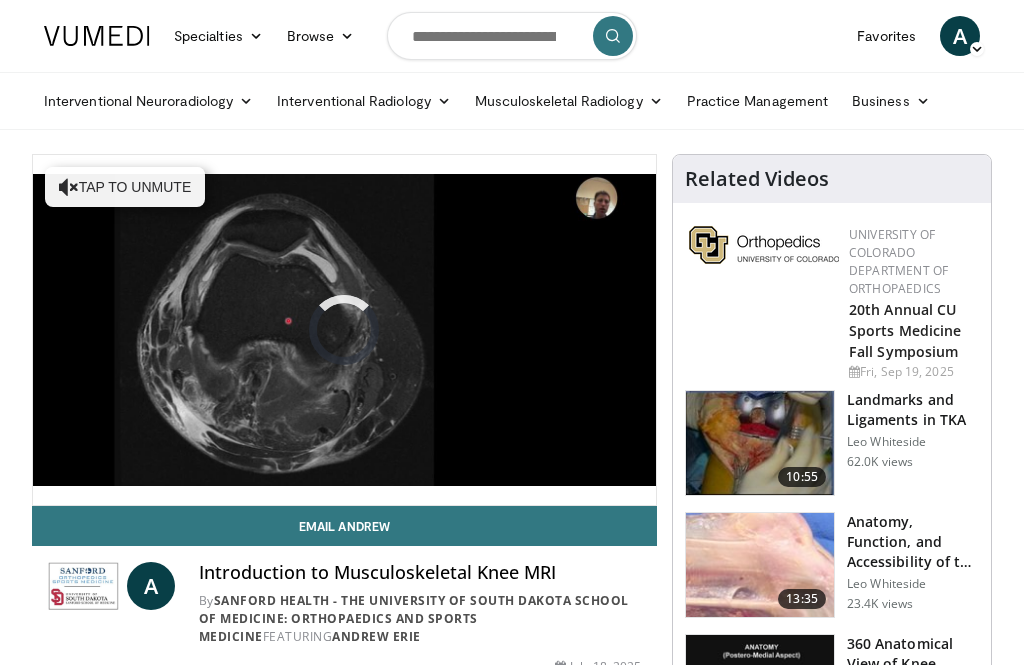scroll, scrollTop: 0, scrollLeft: 0, axis: both 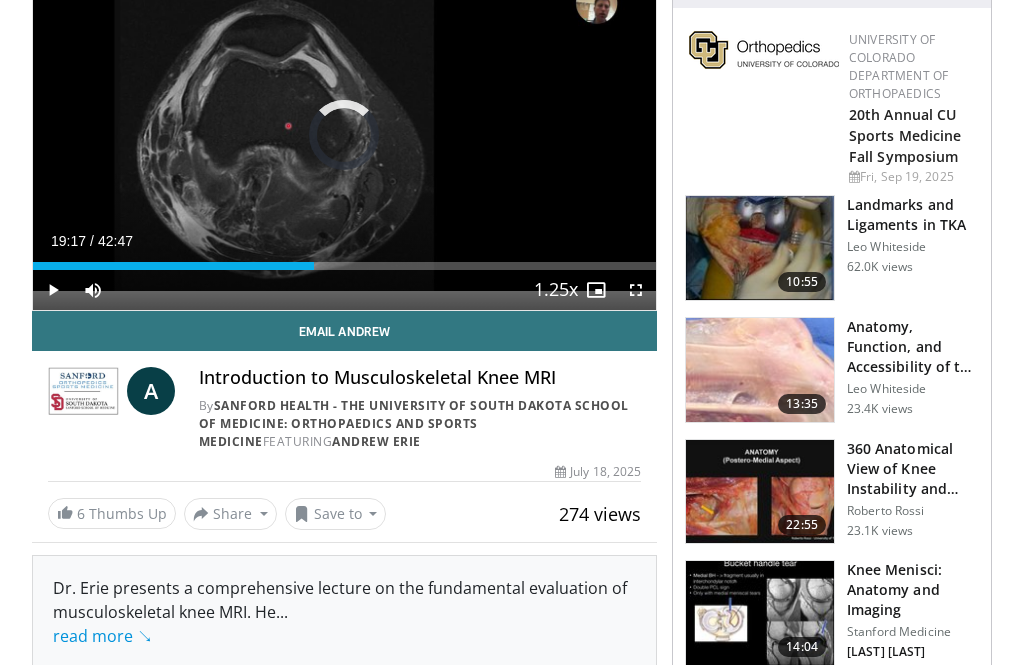 click at bounding box center [173, 266] 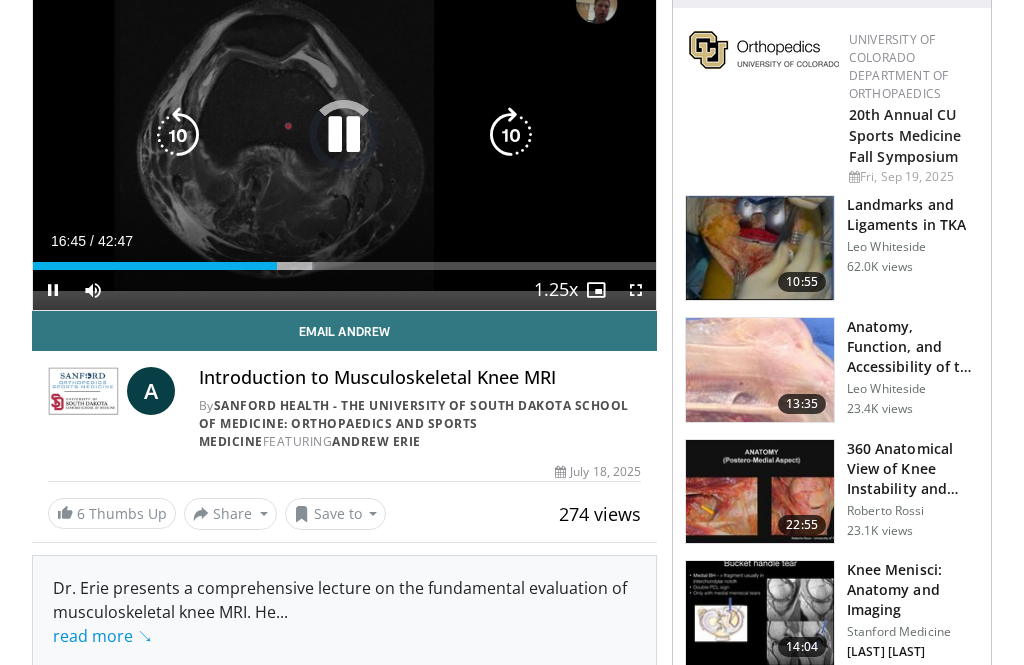 click at bounding box center [511, 135] 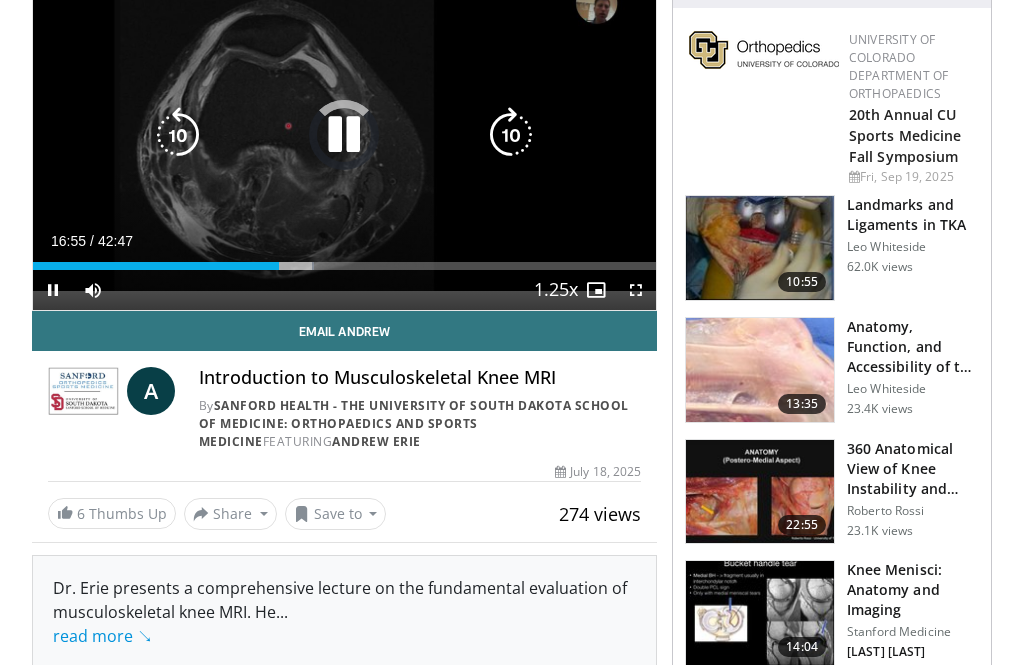 click at bounding box center [511, 135] 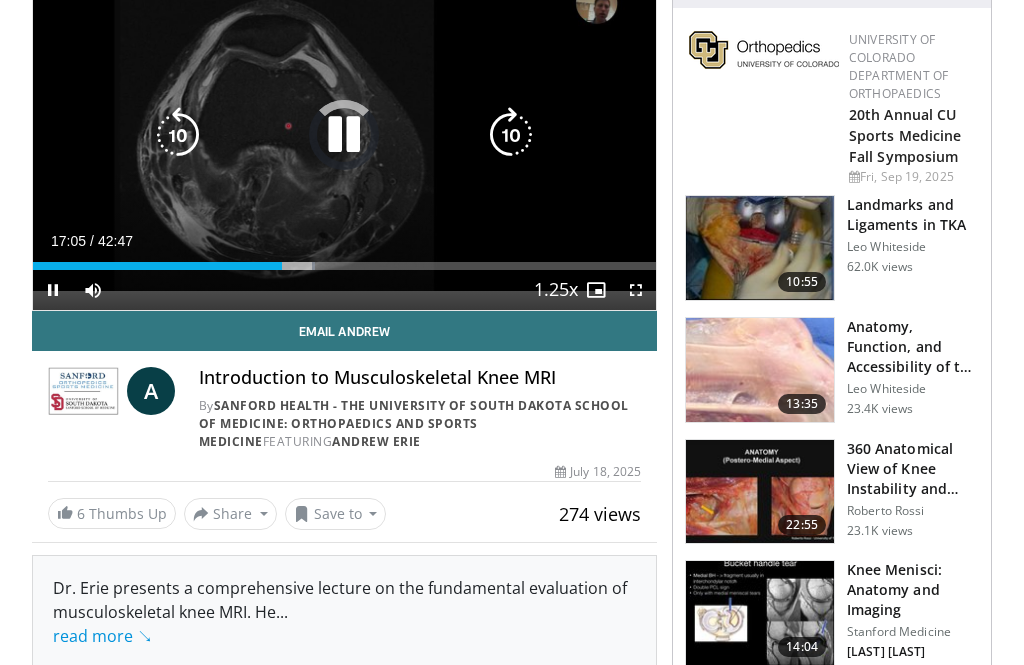 click at bounding box center (511, 135) 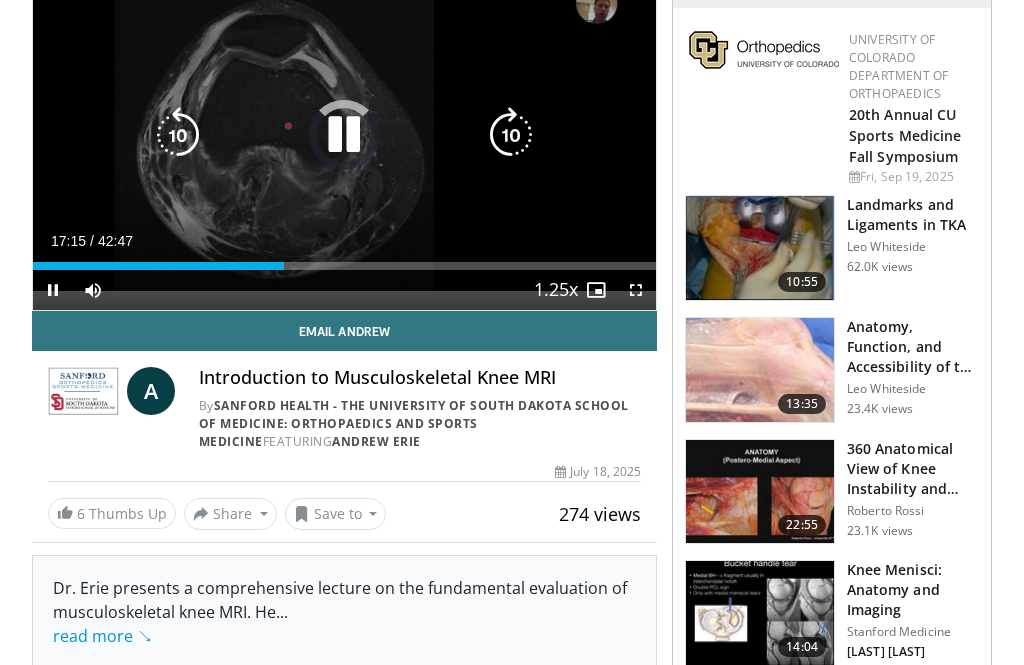 click at bounding box center [511, 135] 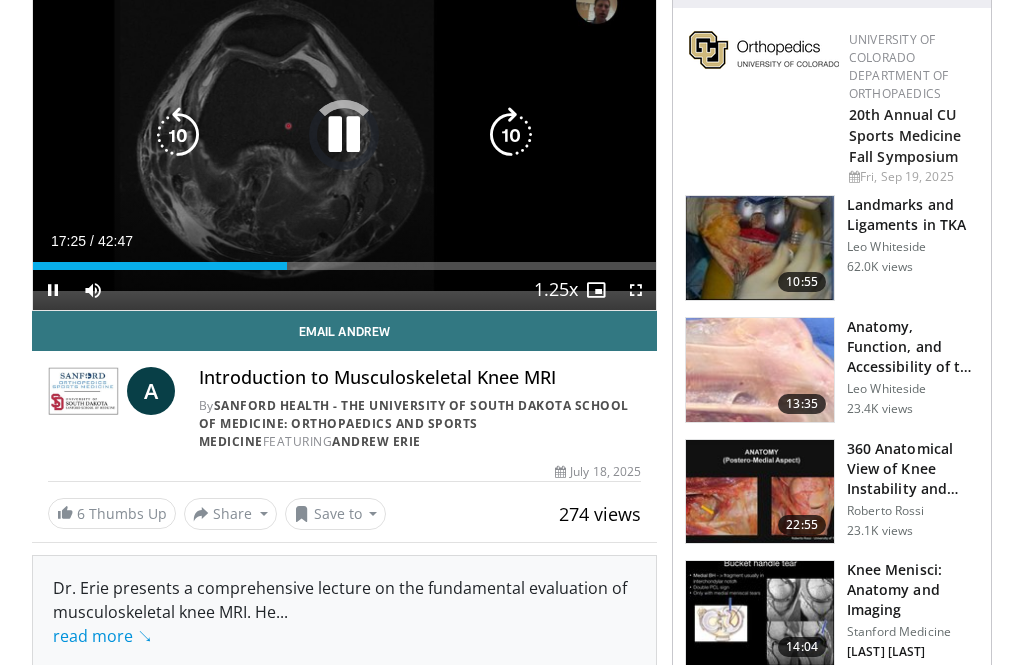 click at bounding box center [511, 135] 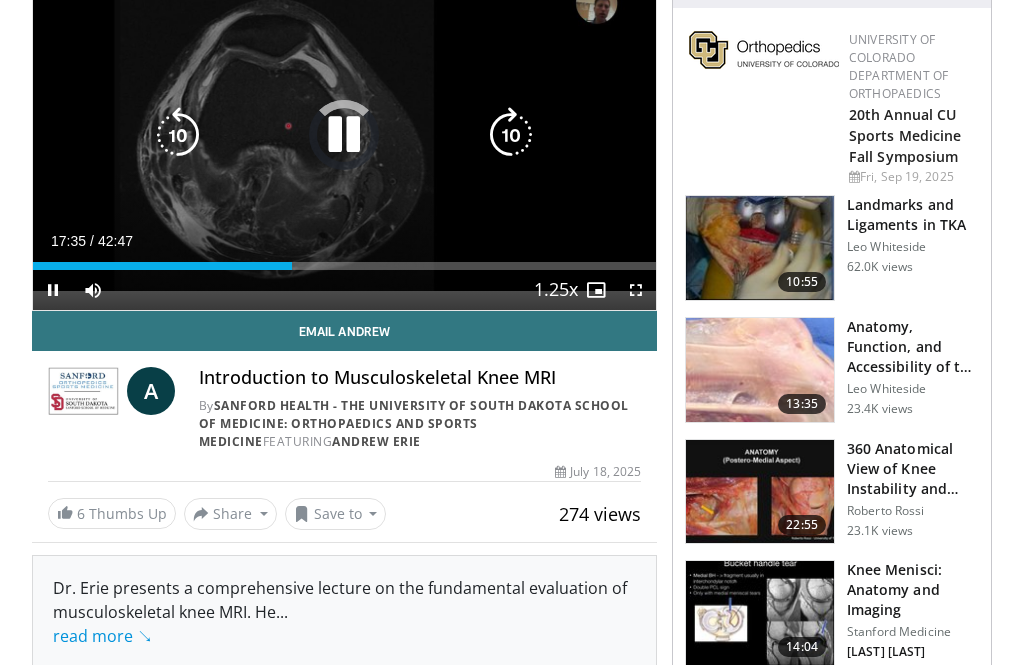click at bounding box center (511, 135) 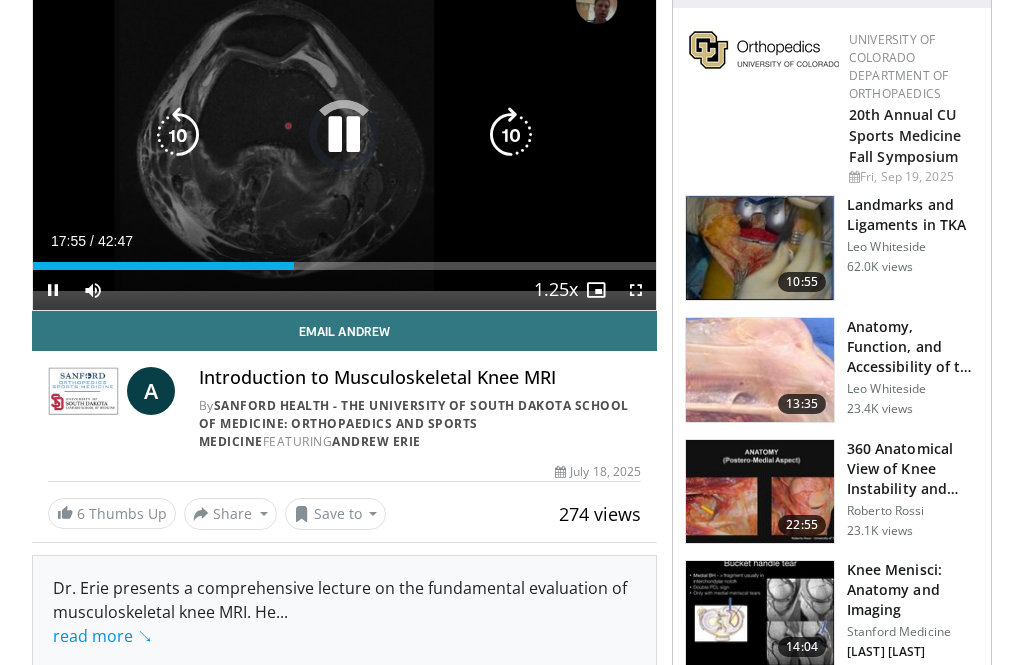 click on "Loaded :  39.34%" at bounding box center (344, 266) 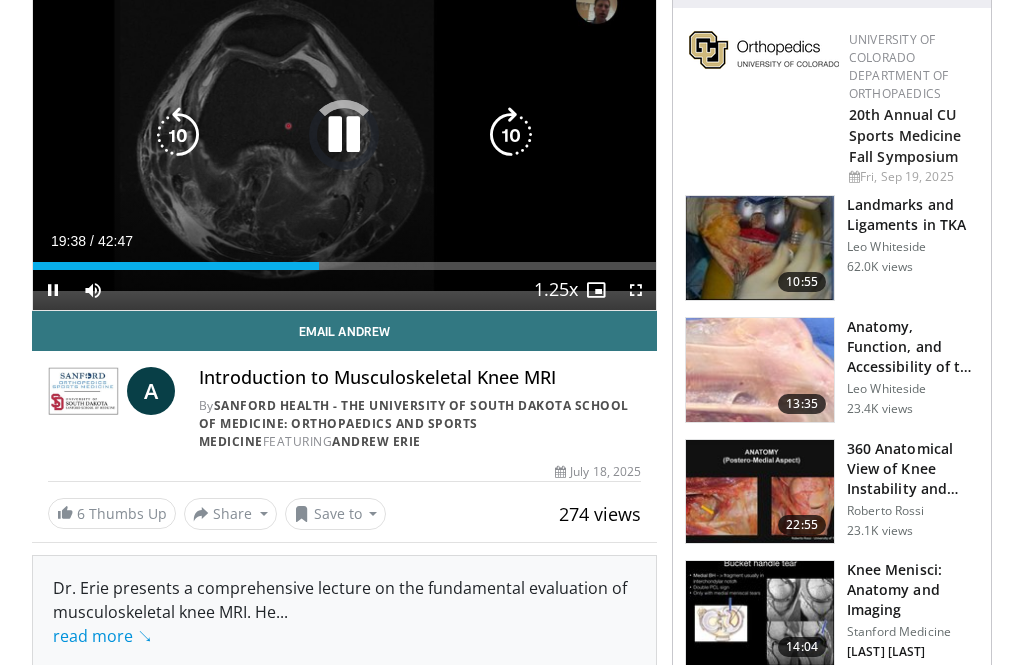click on "Loaded :  41.92%" at bounding box center (344, 266) 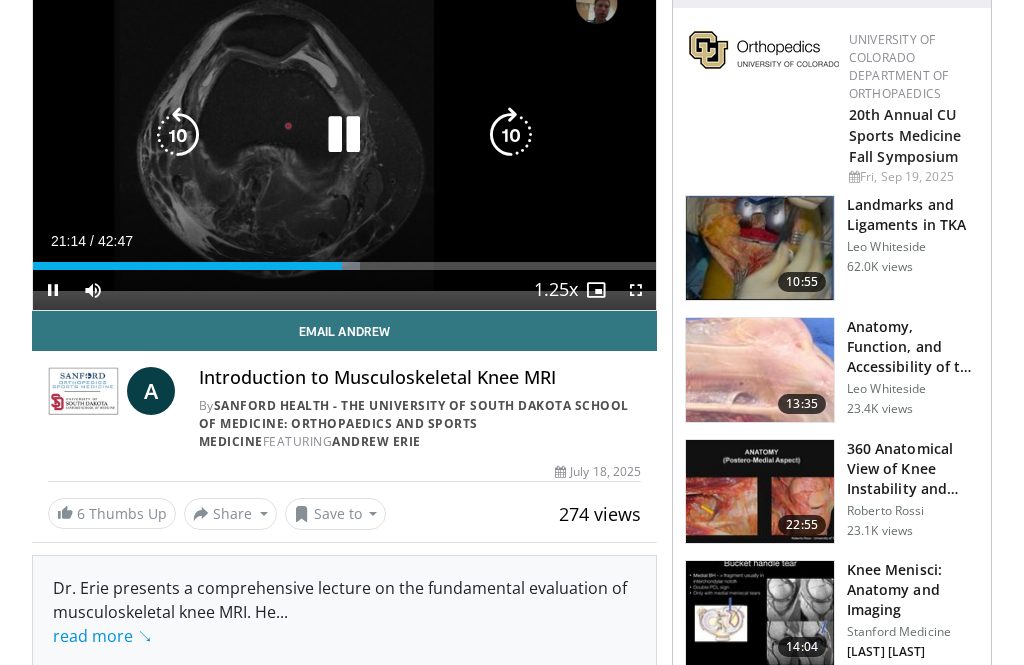 click at bounding box center (344, 135) 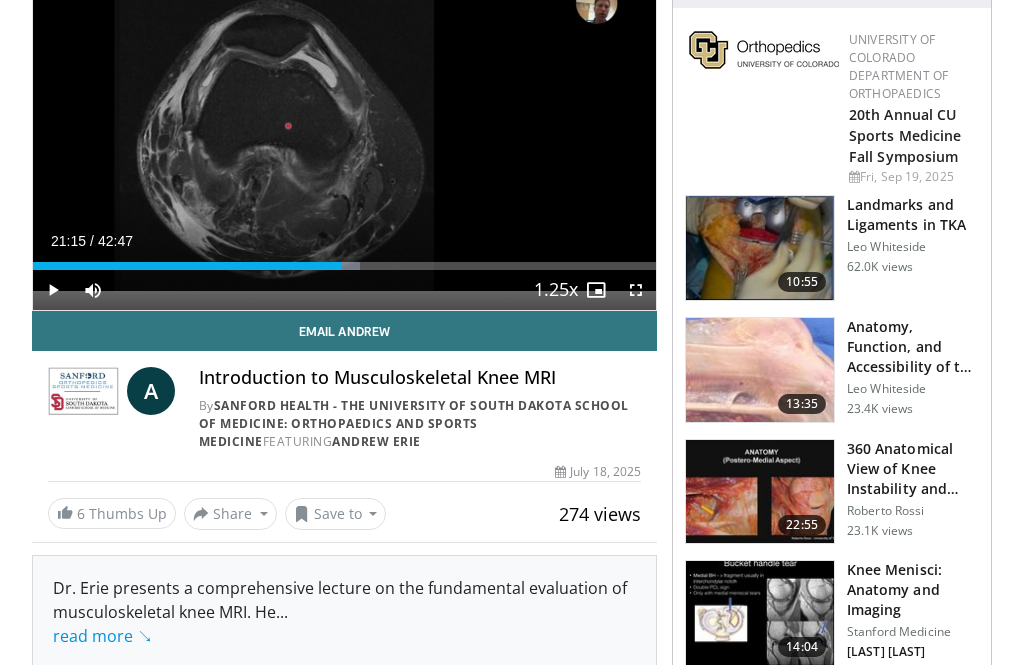 click on "Specialties
Adult & Family Medicine
Allergy, Asthma, Immunology
Anesthesiology
Cardiology
Dental
Dermatology
Endocrinology
Gastroenterology & Hepatology
General Surgery
Hematology & Oncology
Infectious Disease
Nephrology
Neurology
Neurosurgery
Obstetrics & Gynecology
Ophthalmology
Oral Maxillofacial
Orthopaedics
Otolaryngology
Pediatrics
Plastic Surgery
Podiatry
Psychiatry
Pulmonology
Radiation Oncology
Radiology
Rheumatology
Urology" at bounding box center [512, 1587] 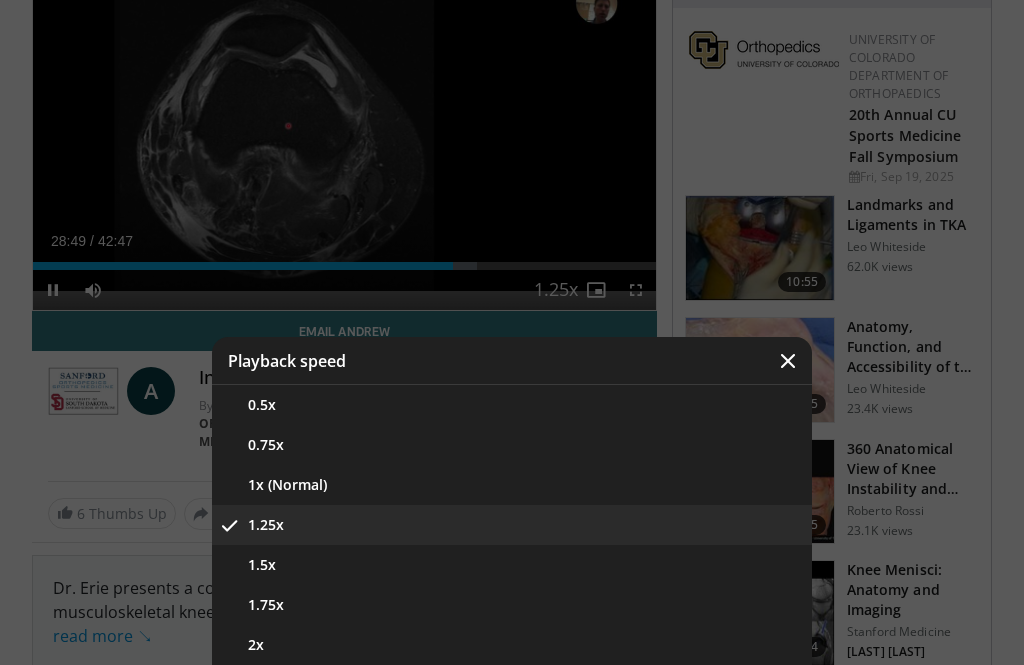 click on "1.5x" at bounding box center [512, 565] 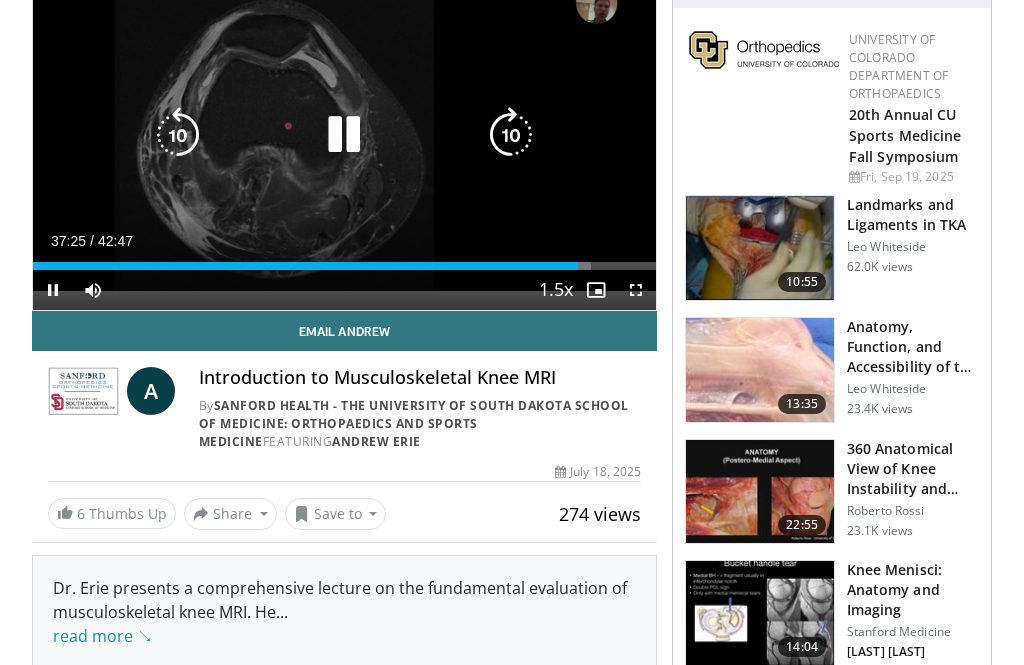 click at bounding box center (511, 135) 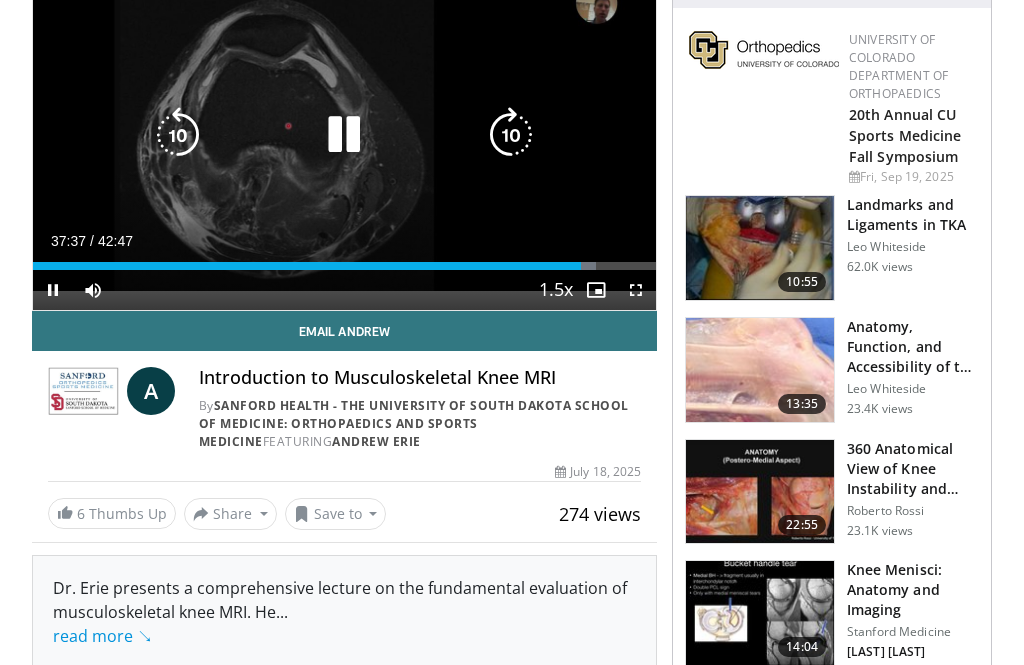 click at bounding box center (511, 135) 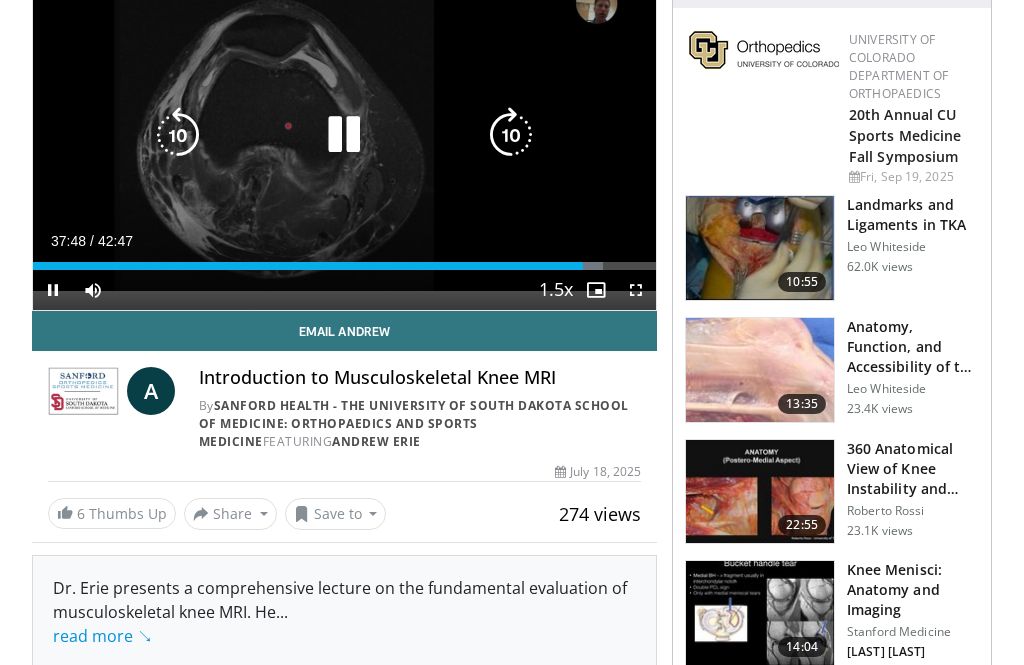 click at bounding box center (511, 135) 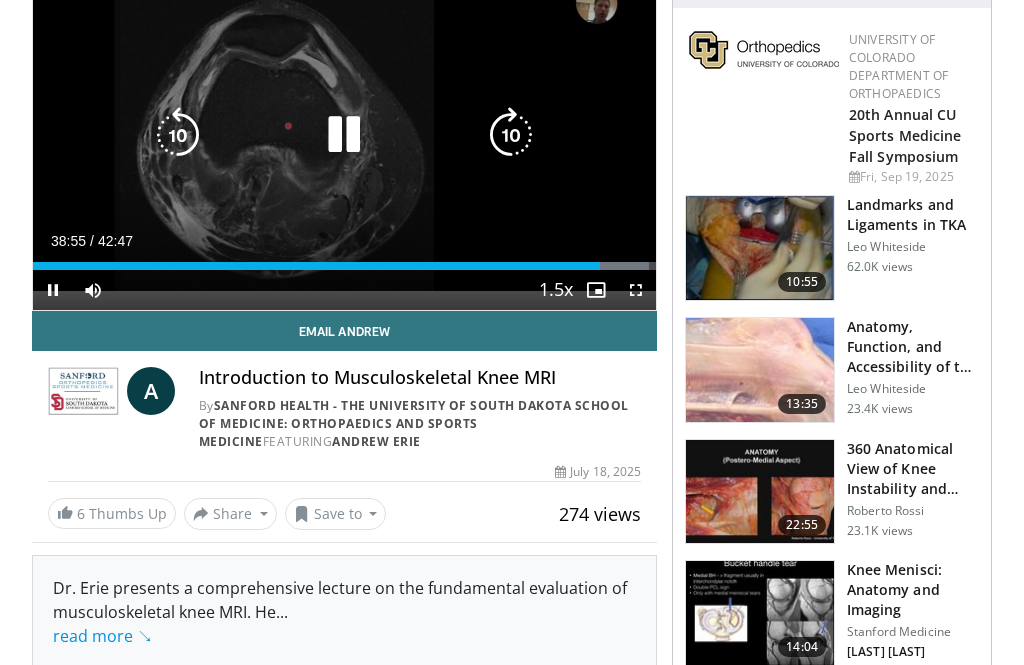 click at bounding box center [511, 135] 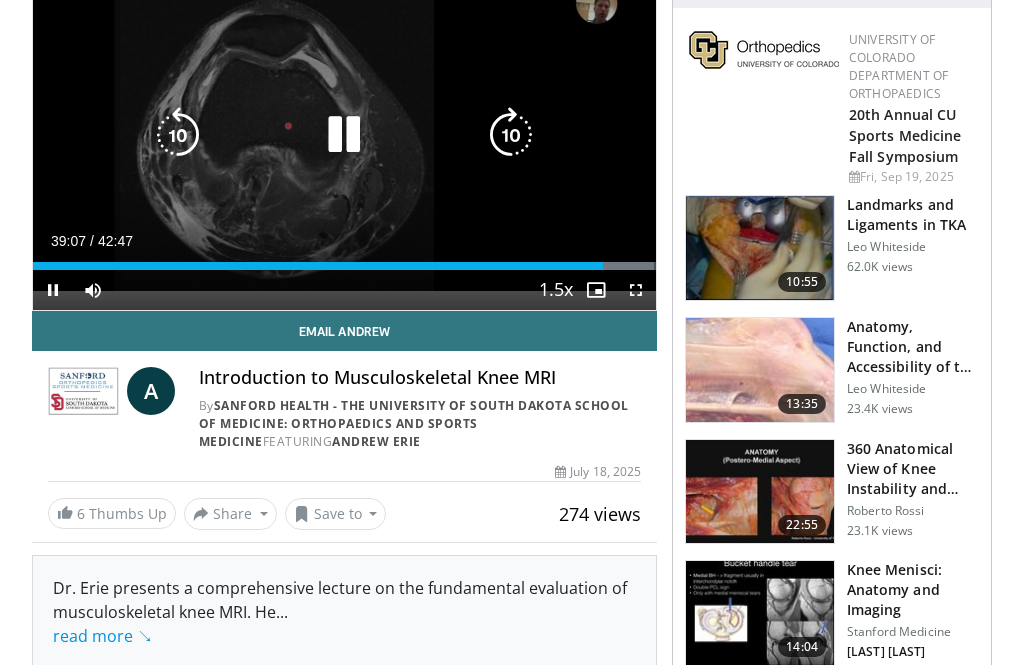 click at bounding box center (511, 135) 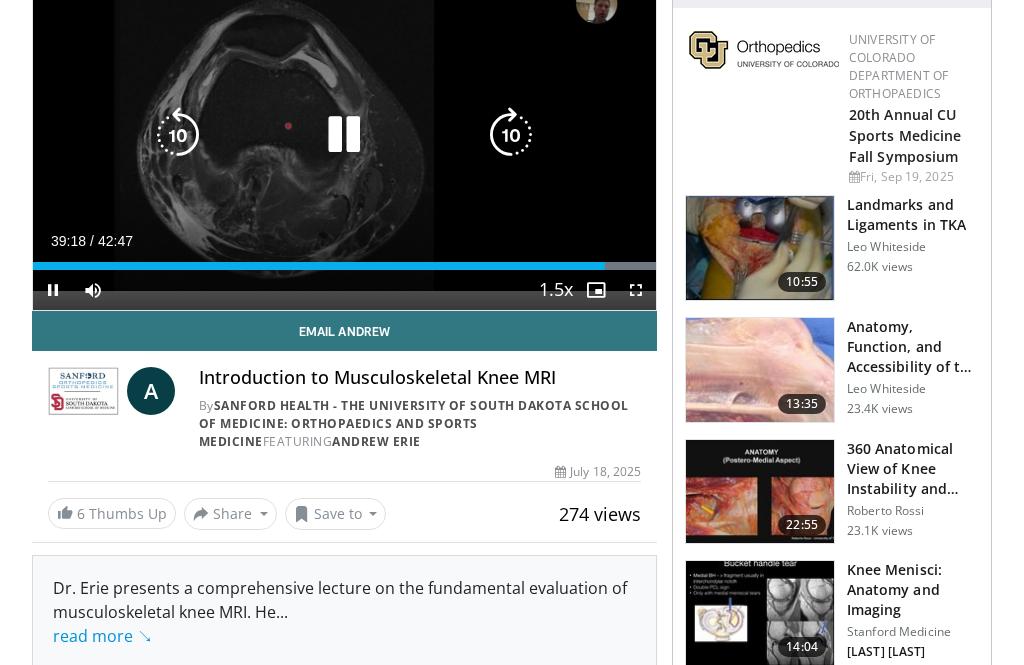 click at bounding box center [511, 135] 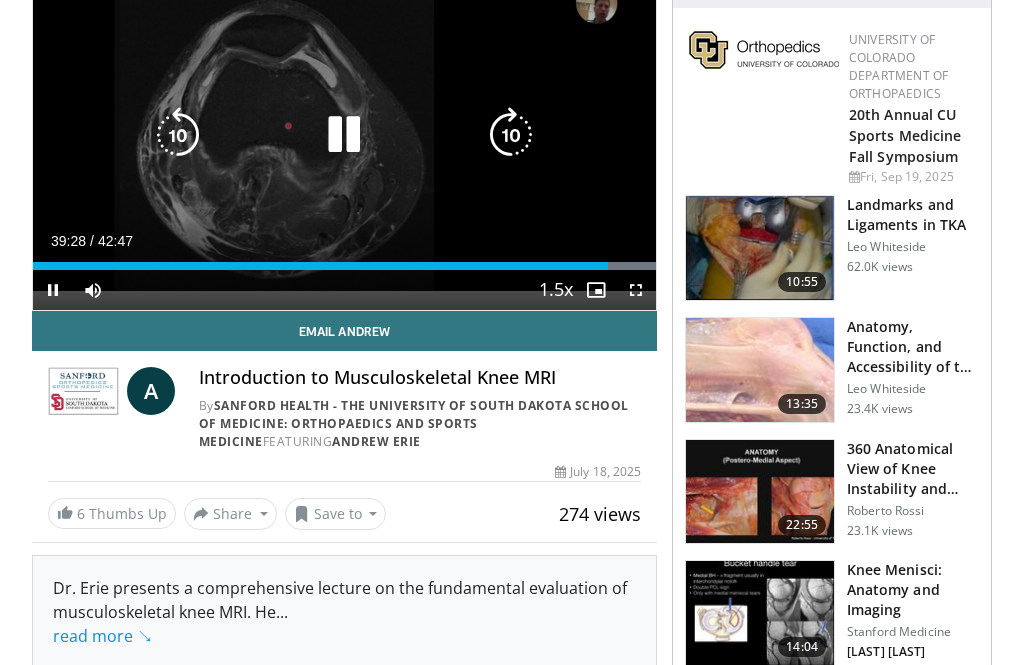 click at bounding box center [511, 135] 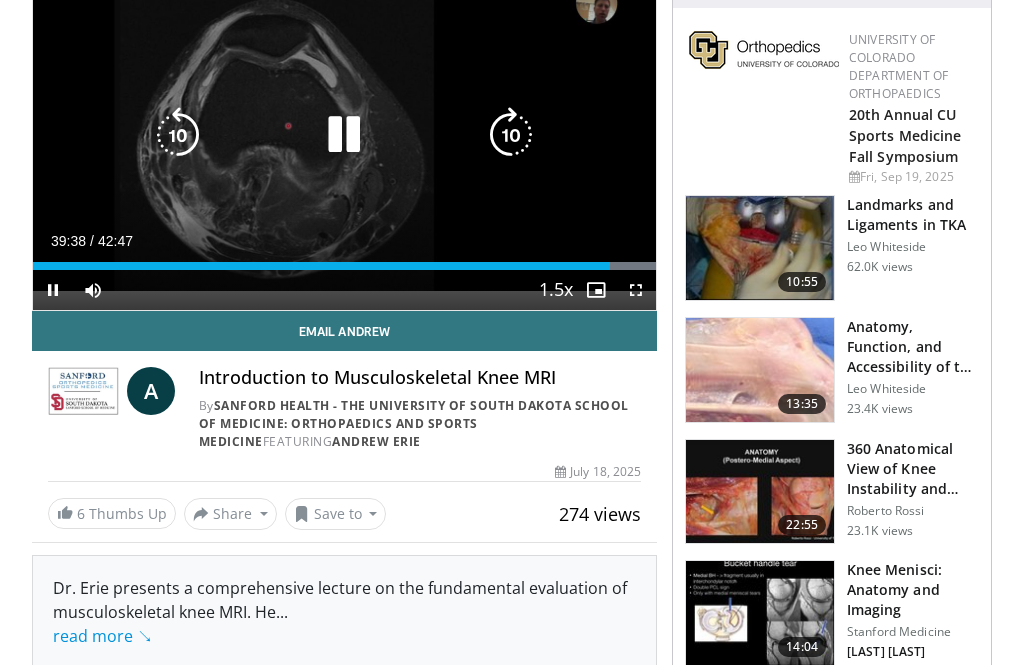 click at bounding box center [511, 135] 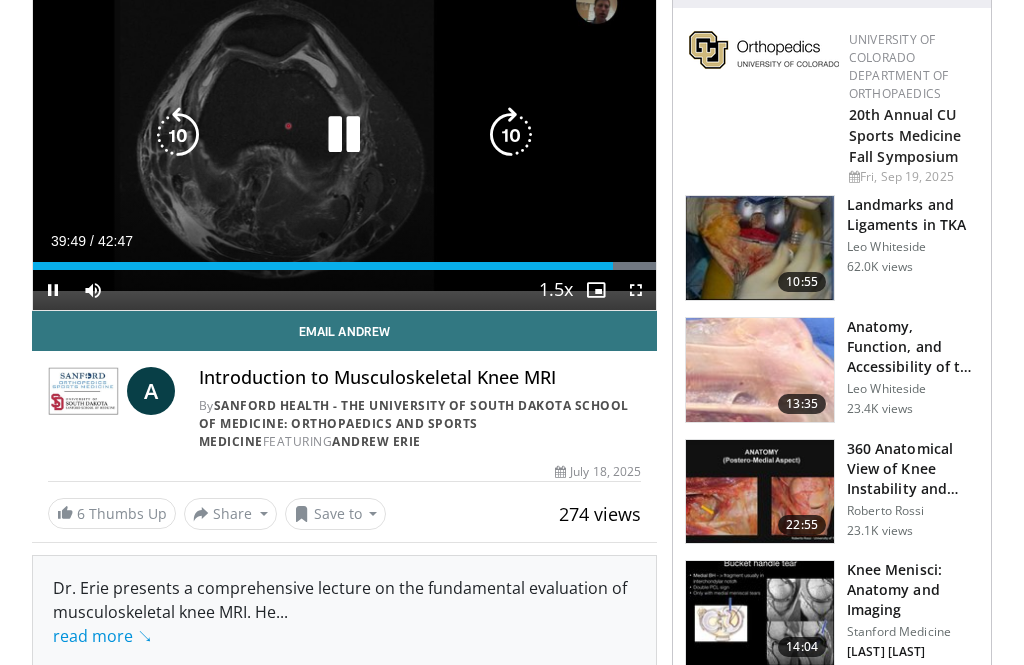 click at bounding box center (511, 135) 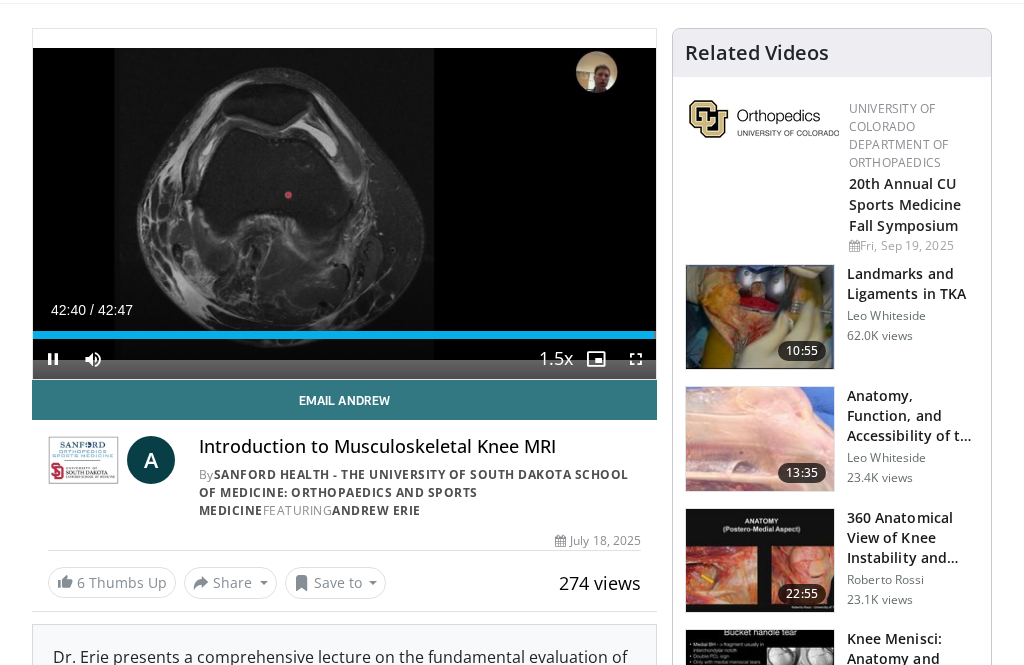 scroll, scrollTop: 124, scrollLeft: 0, axis: vertical 